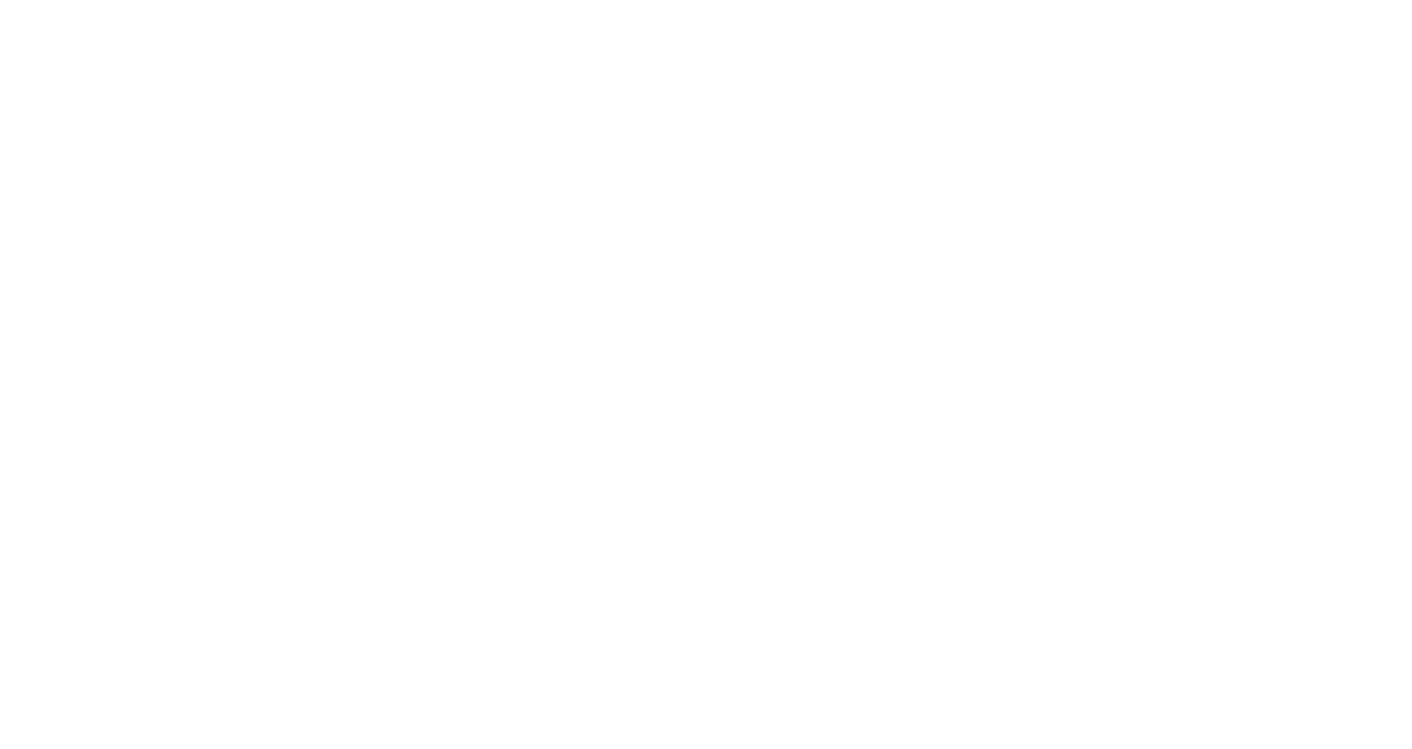 scroll, scrollTop: 0, scrollLeft: 0, axis: both 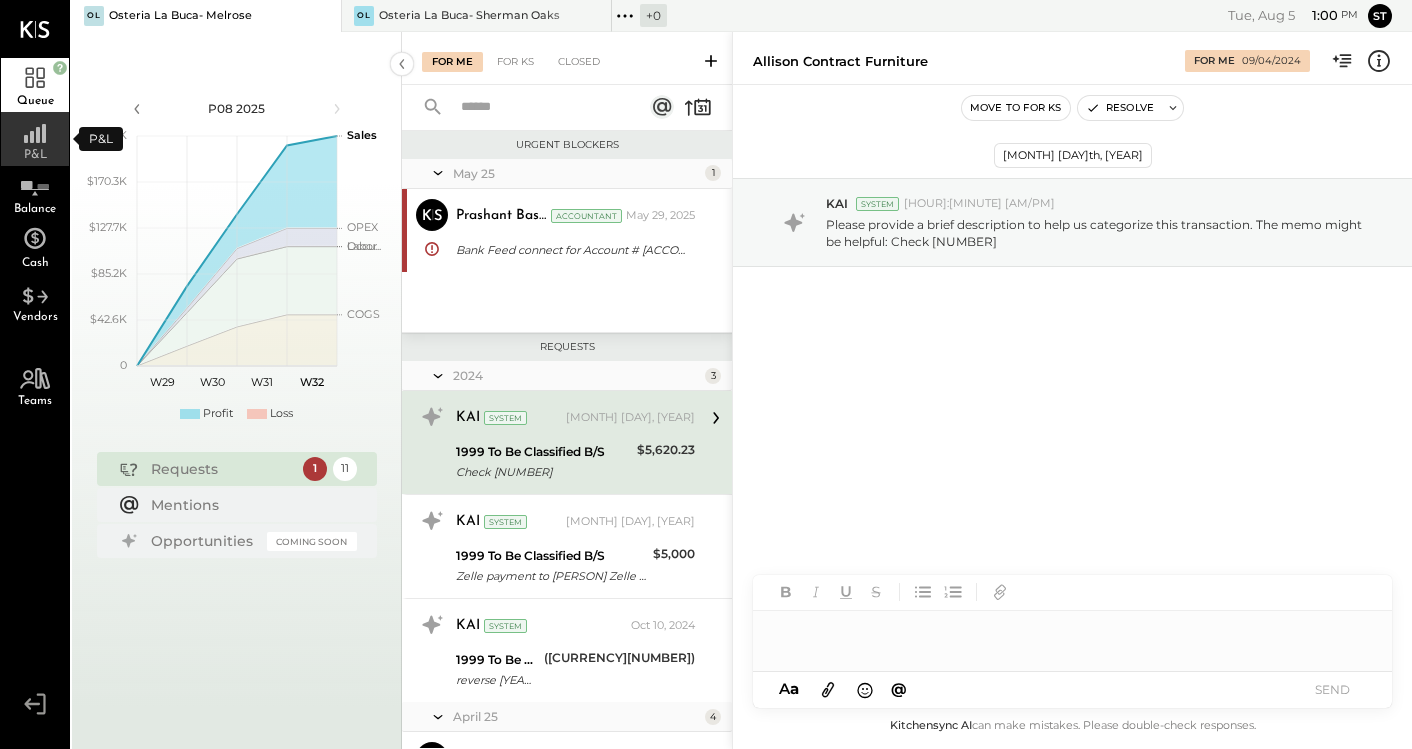 click on "P&L" at bounding box center [35, 139] 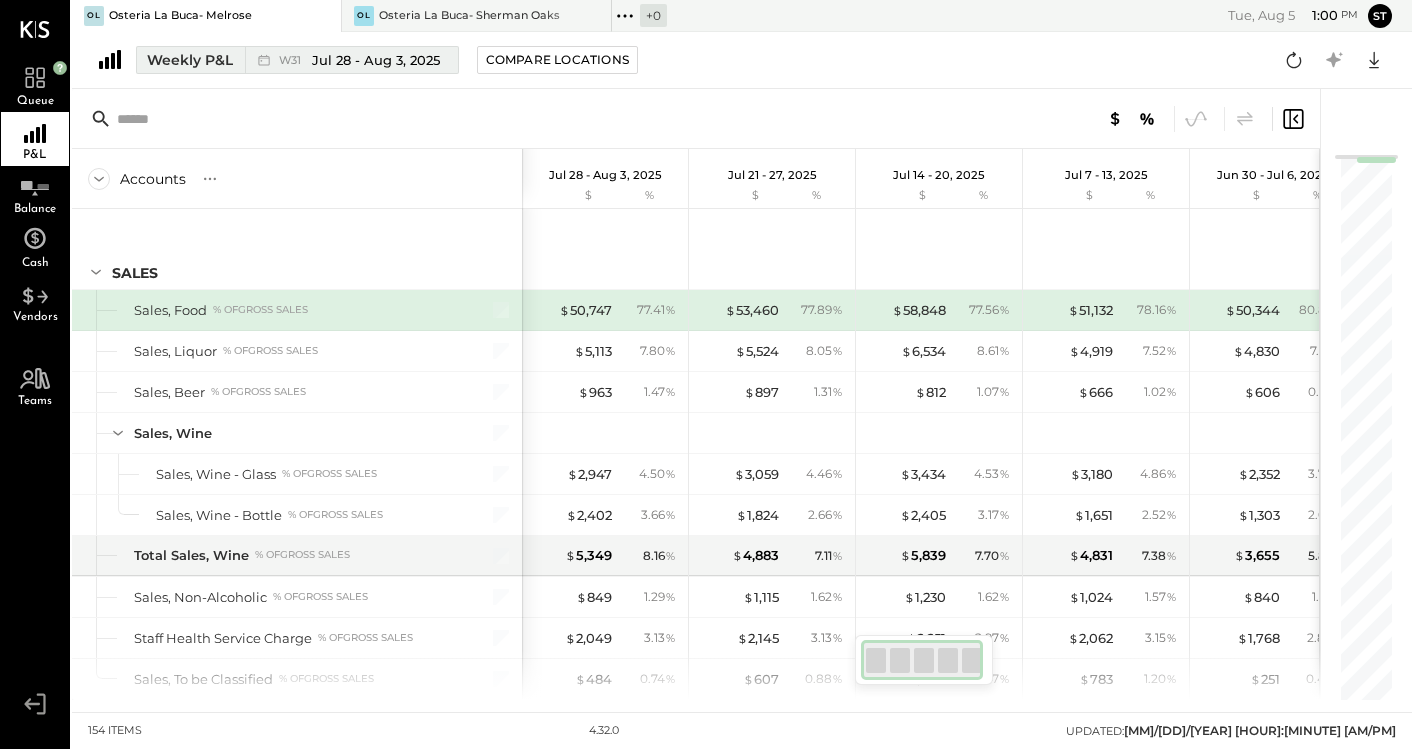 click on "Weekly P&L" at bounding box center (190, 60) 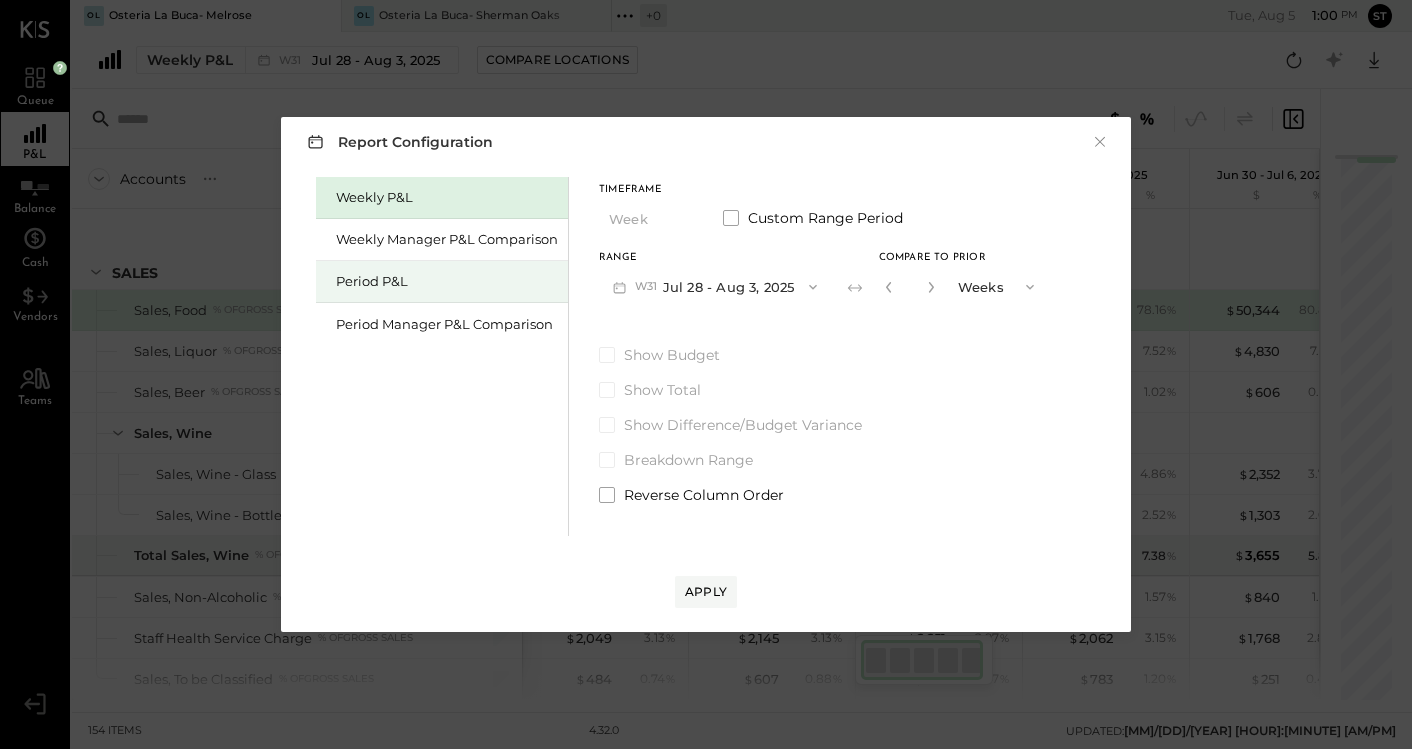 click on "Period P&L" at bounding box center [447, 281] 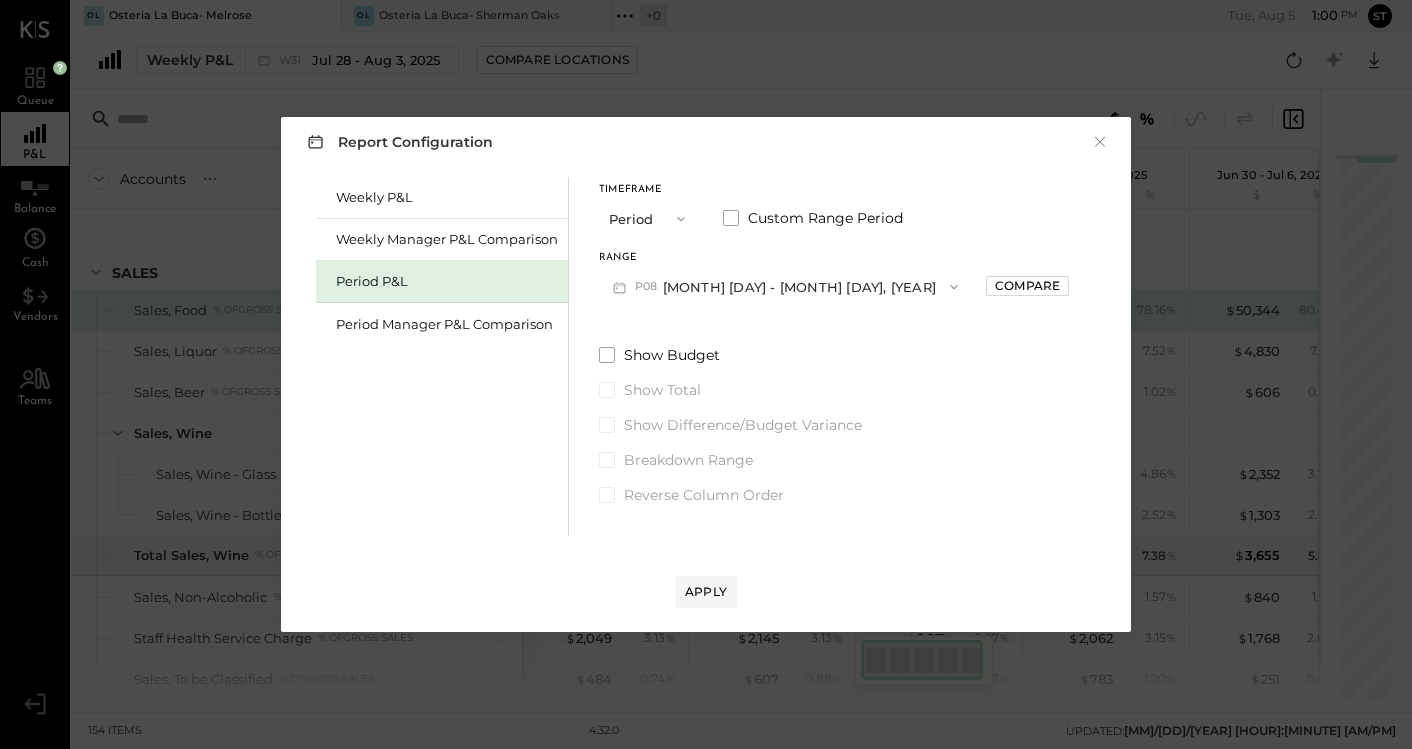 click 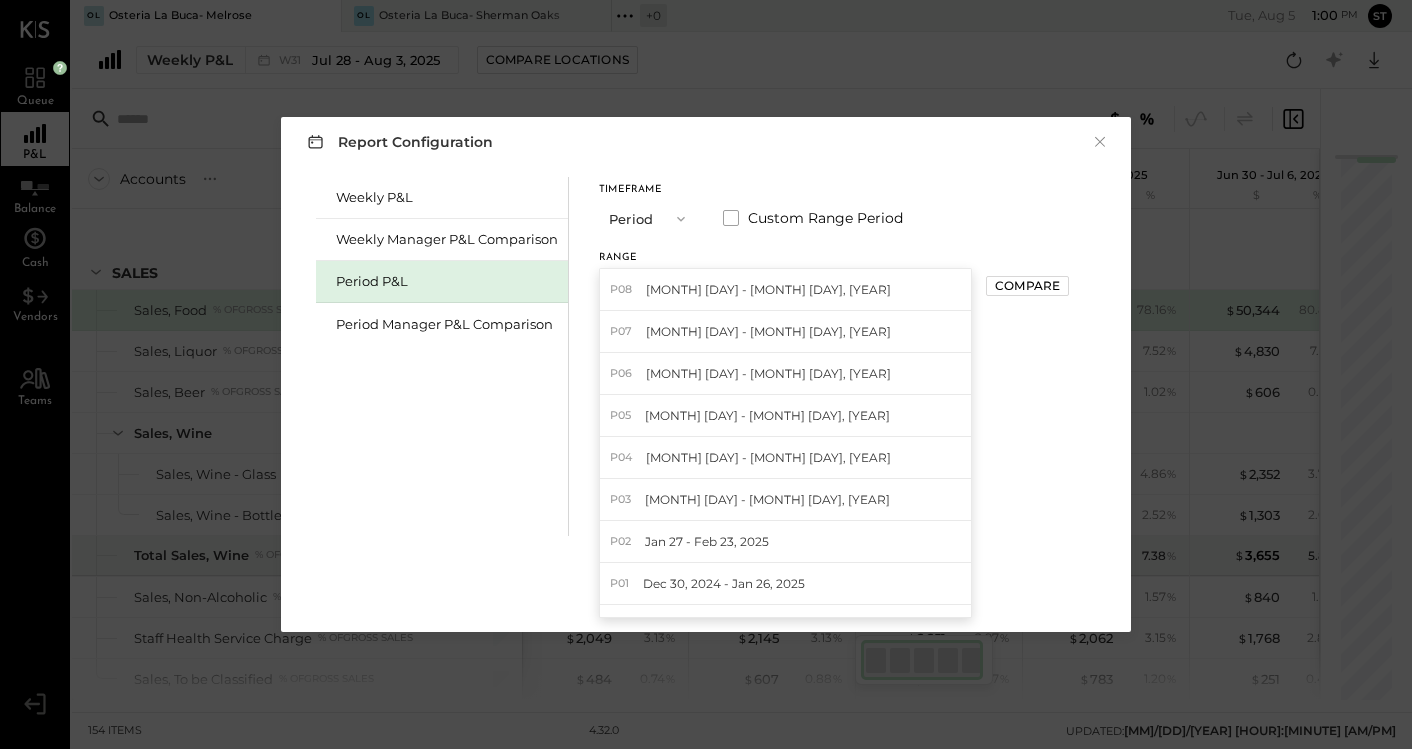 type 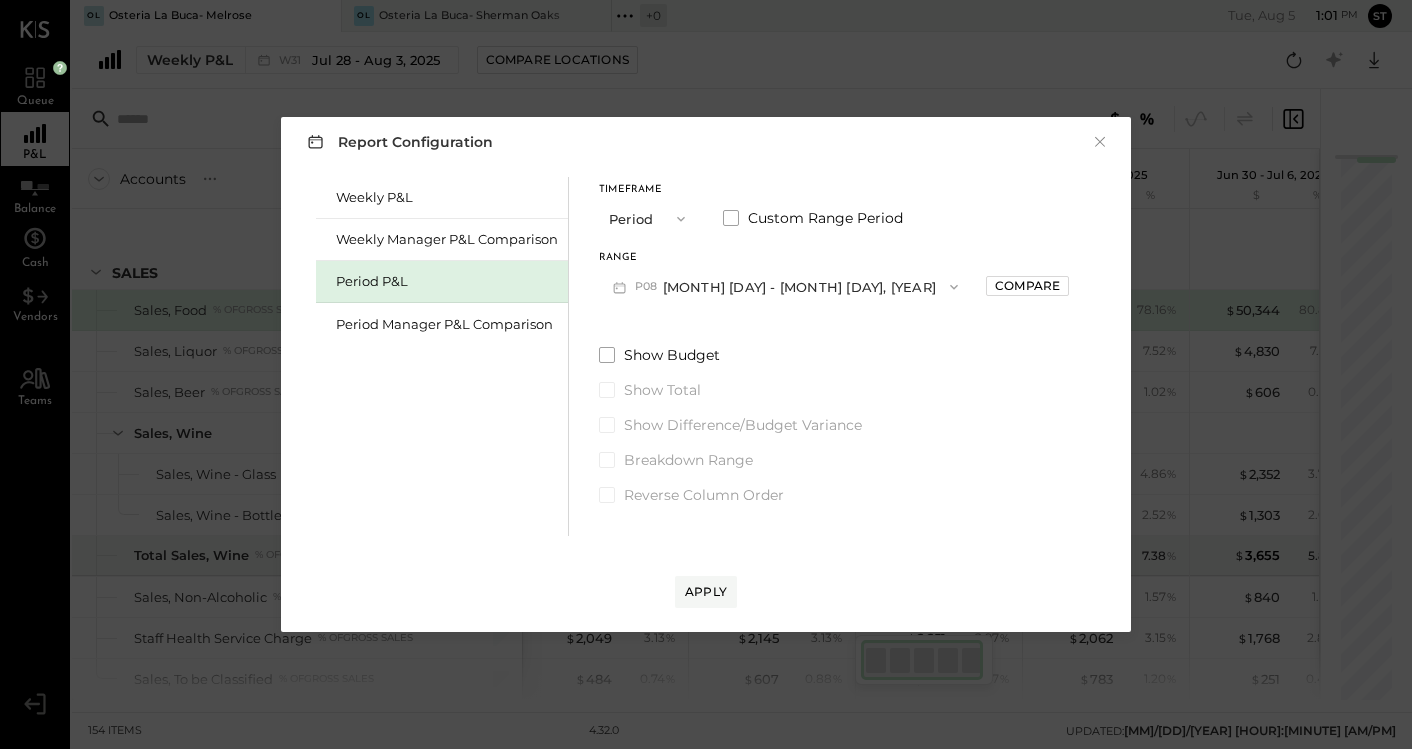 click on "Weekly P&L Weekly Manager P&L Comparison Period P&L Period Manager P&L Comparison Timeframe Period Custom Range Period Range P08 [MONTH] [DAY] - [MONTH] [DAY], [YEAR] Compare Show Budget Show Total Show Difference/Budget Variance Breakdown Range Reverse Column Order" at bounding box center [706, 354] 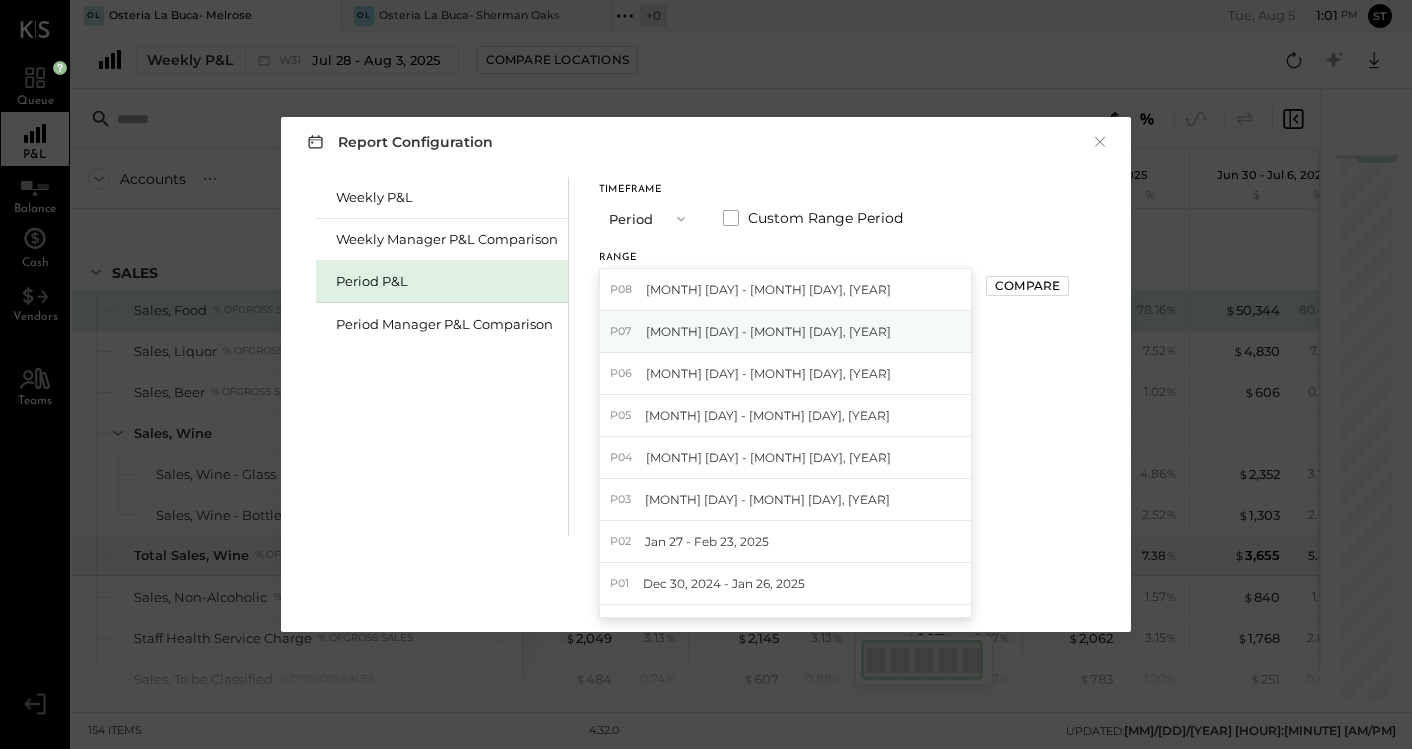 click on "[MONTH] [DAY] - [MONTH] [DAY], [YEAR]" at bounding box center [768, 331] 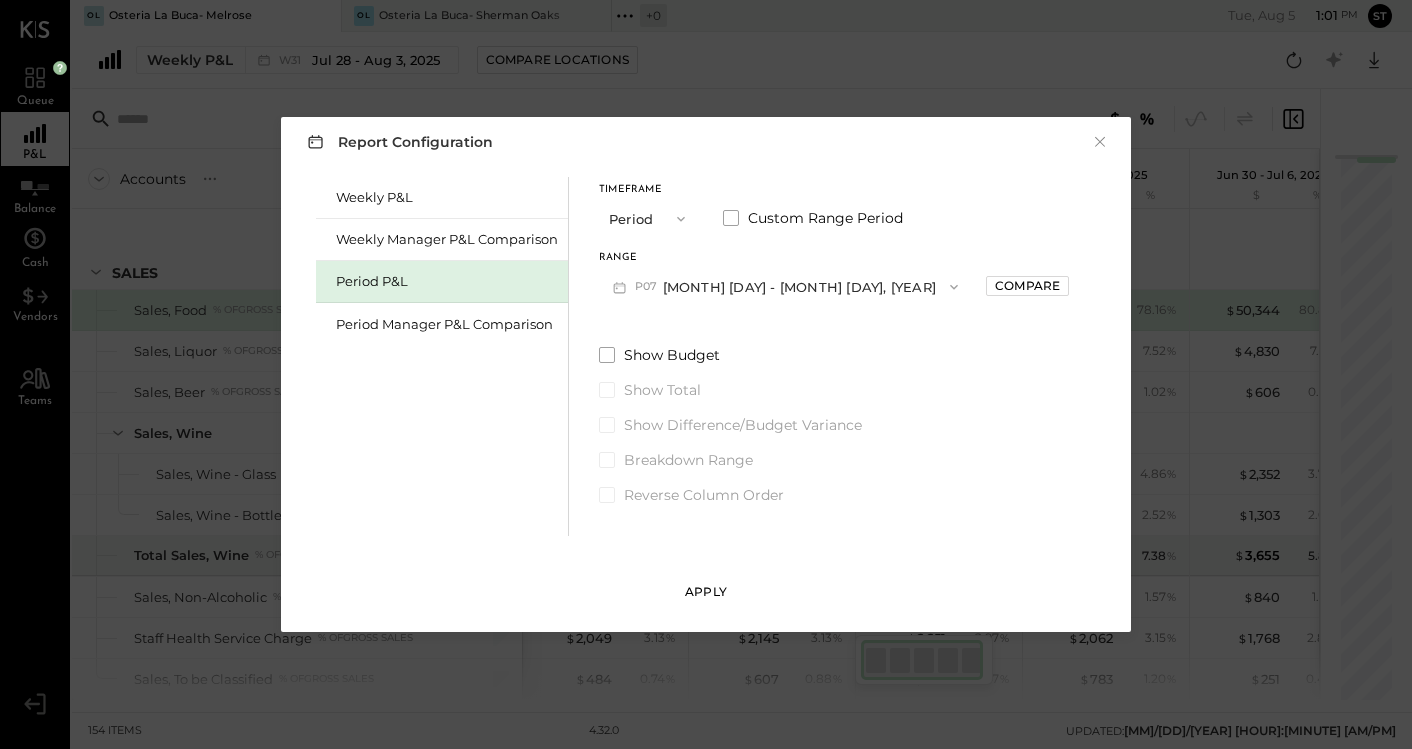click on "Apply" at bounding box center (706, 591) 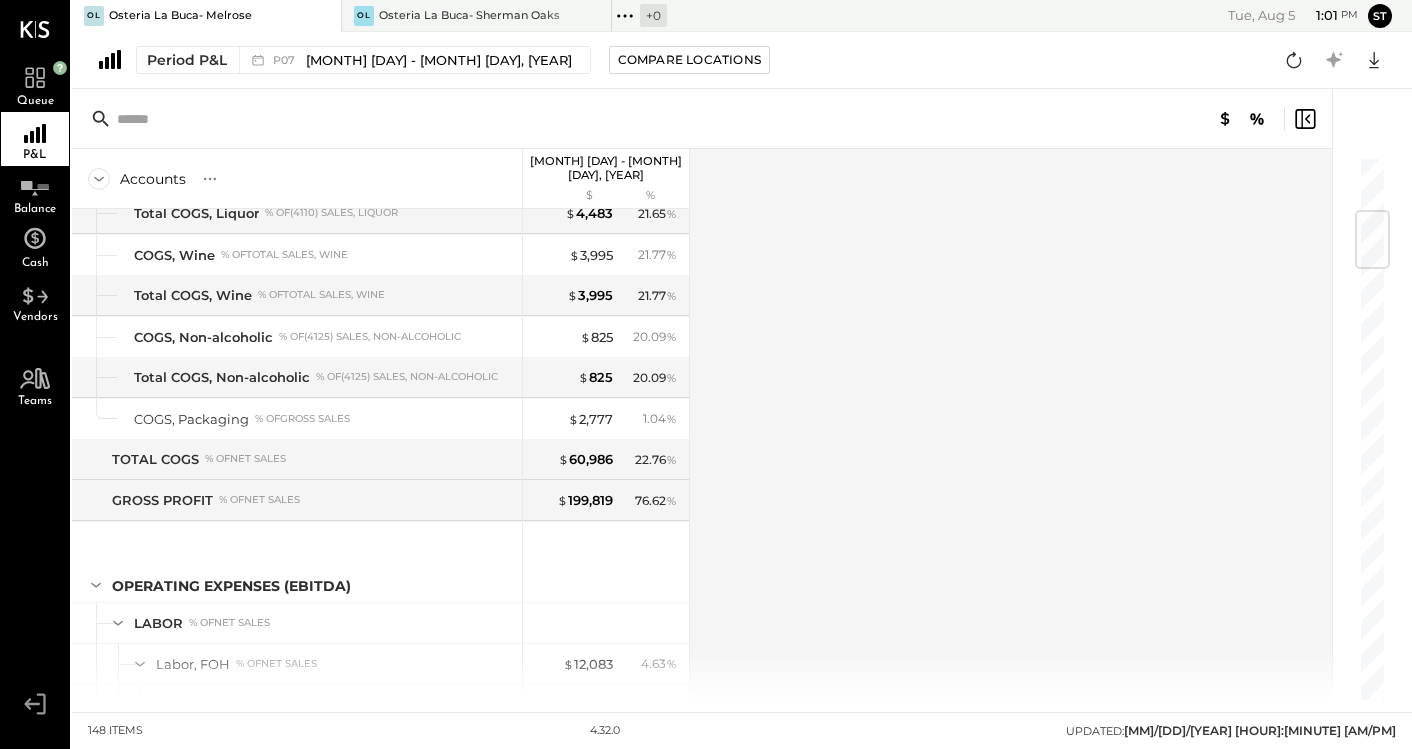 scroll, scrollTop: 0, scrollLeft: 0, axis: both 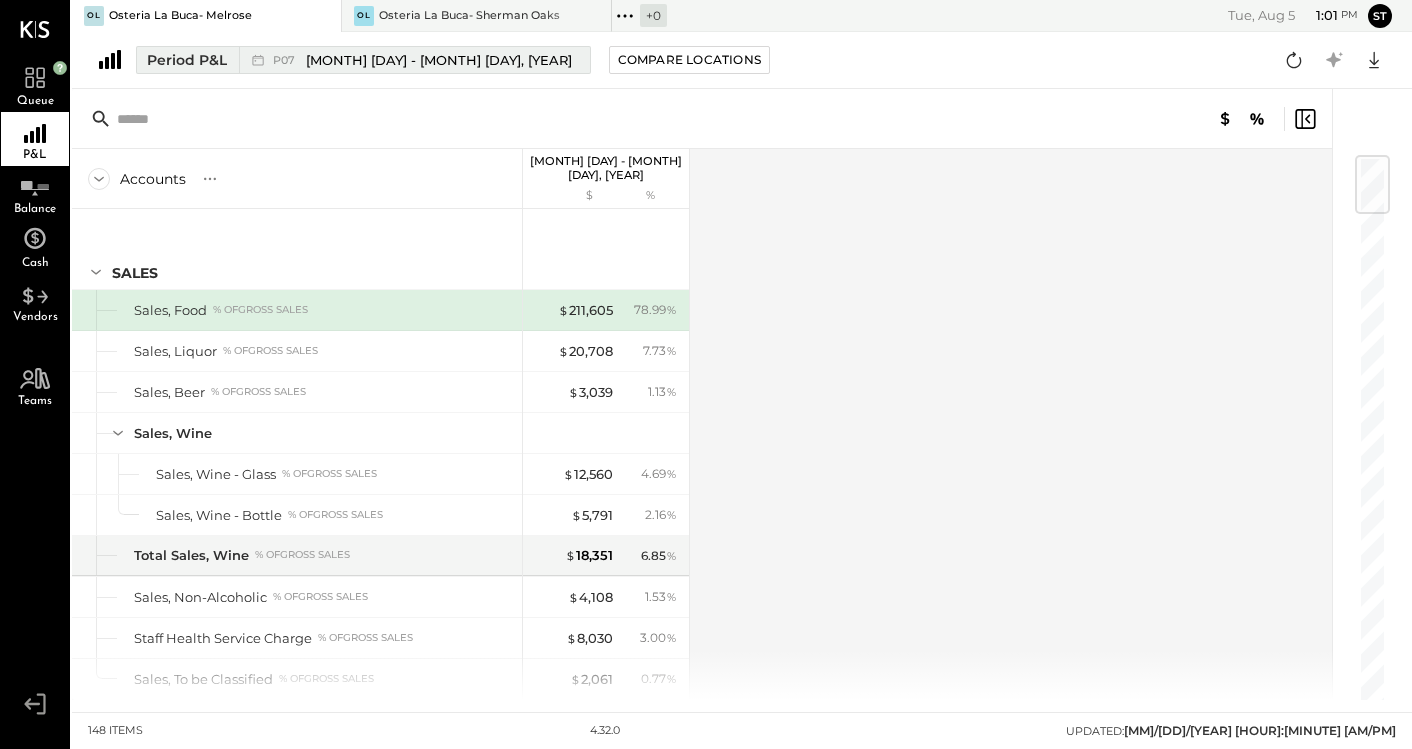 click on "[MONTH] [DAY] - [MONTH] [DAY], [YEAR]" at bounding box center [439, 60] 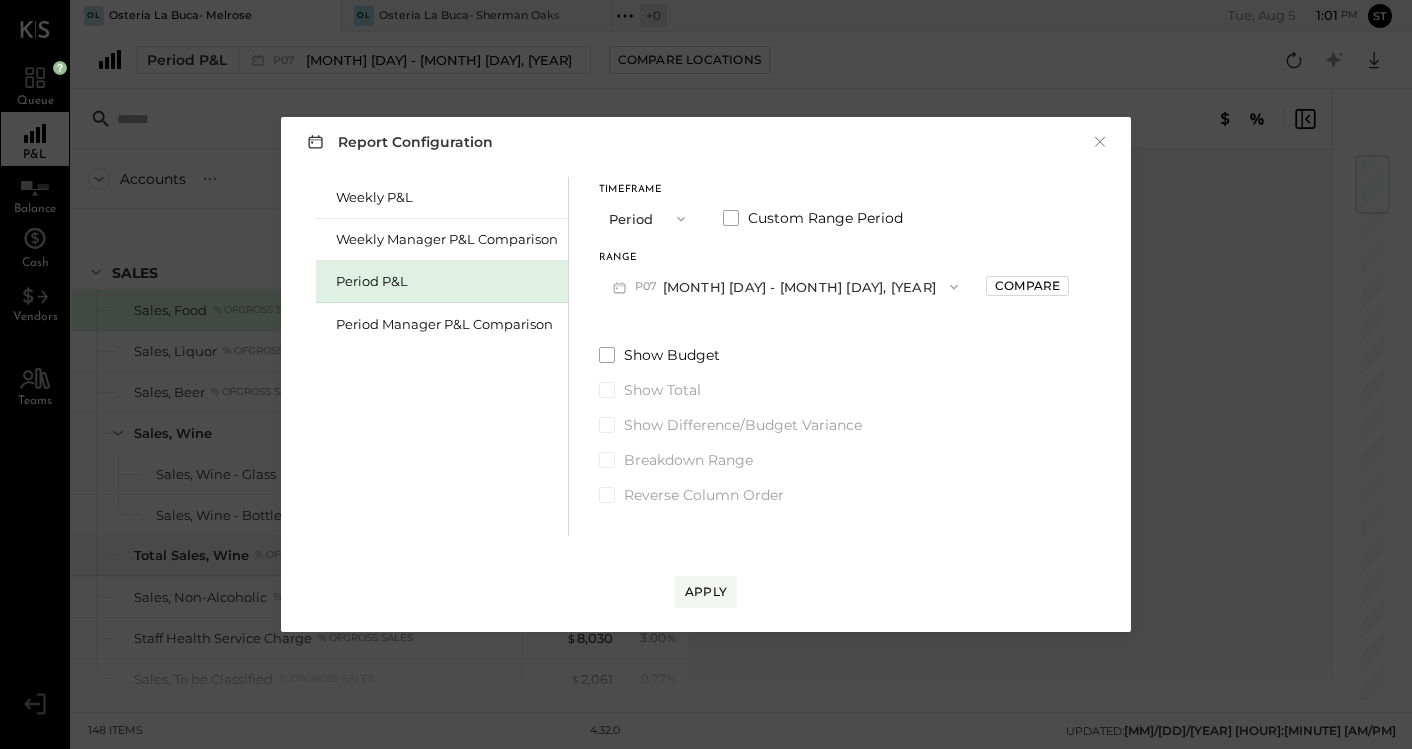 click on "Period P&L" at bounding box center [447, 281] 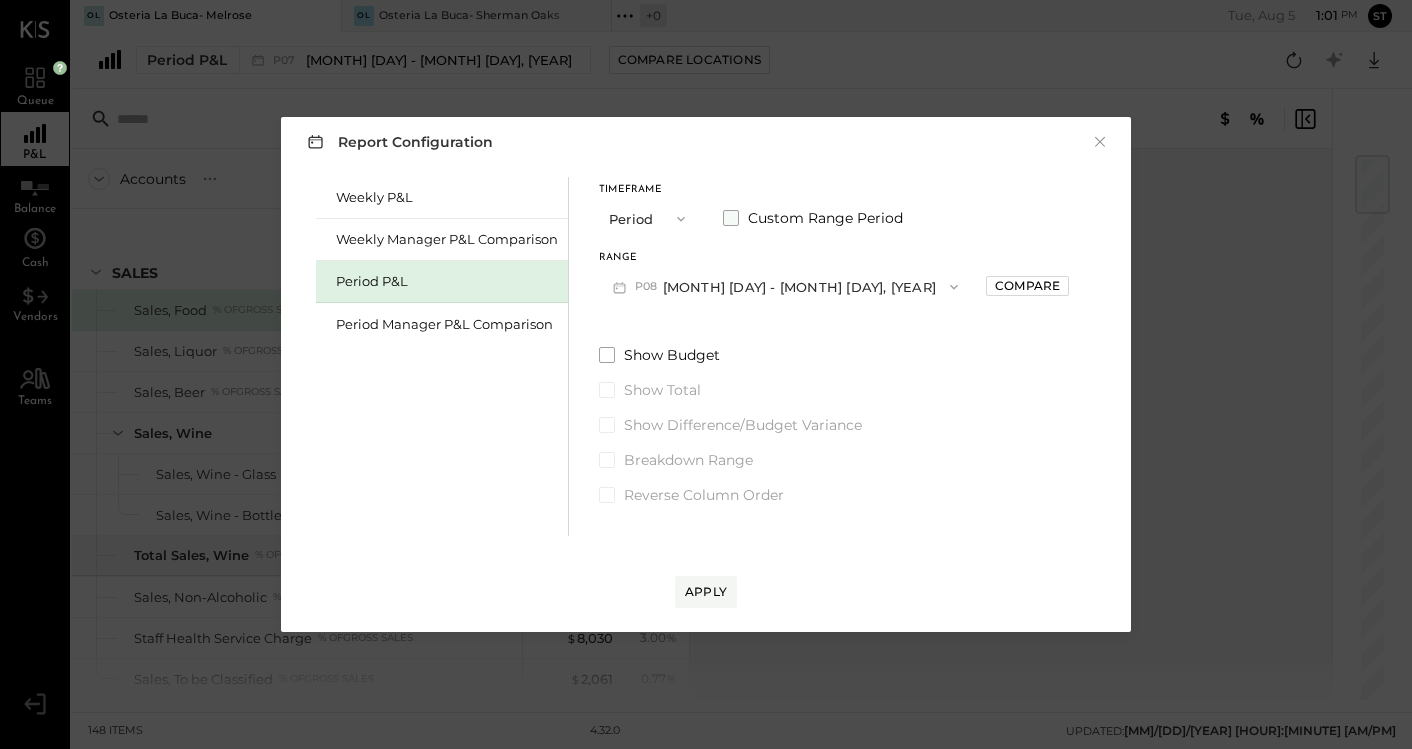 click at bounding box center [731, 218] 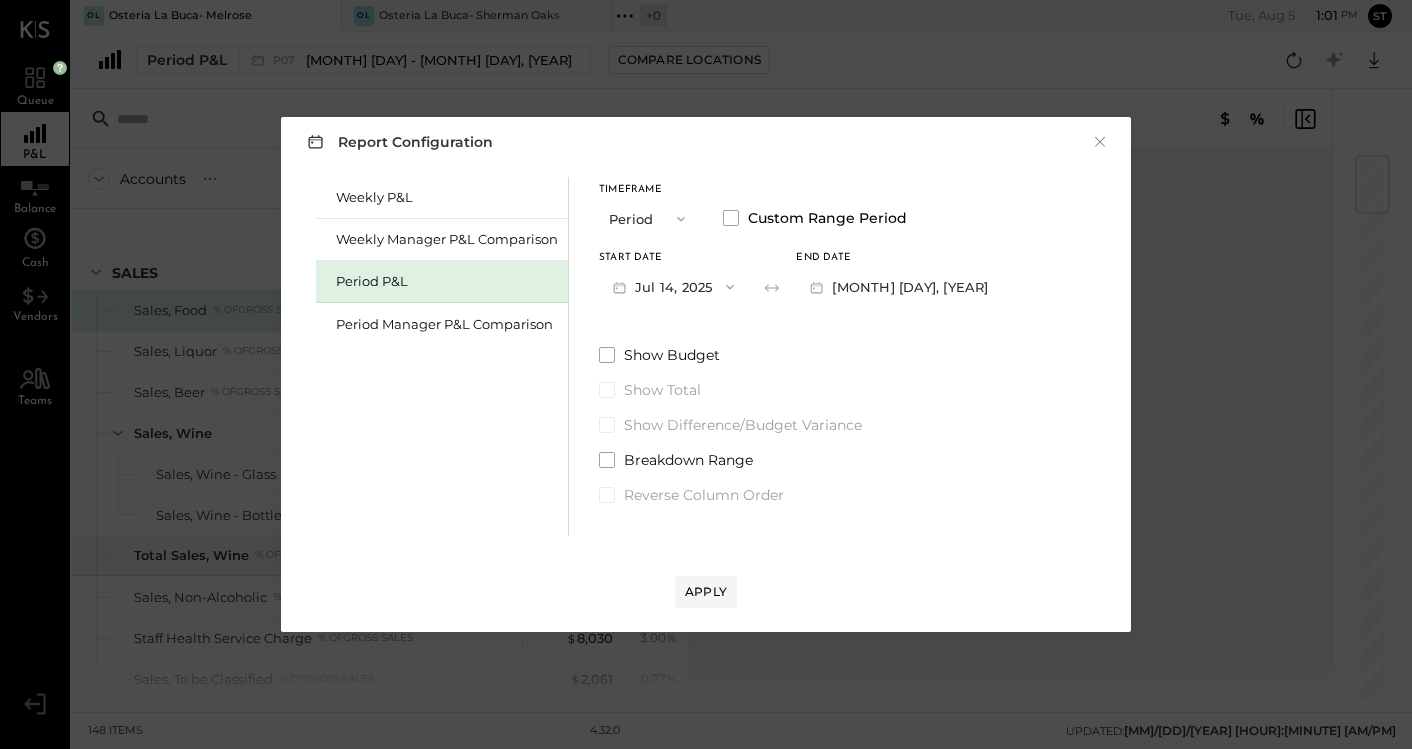 click 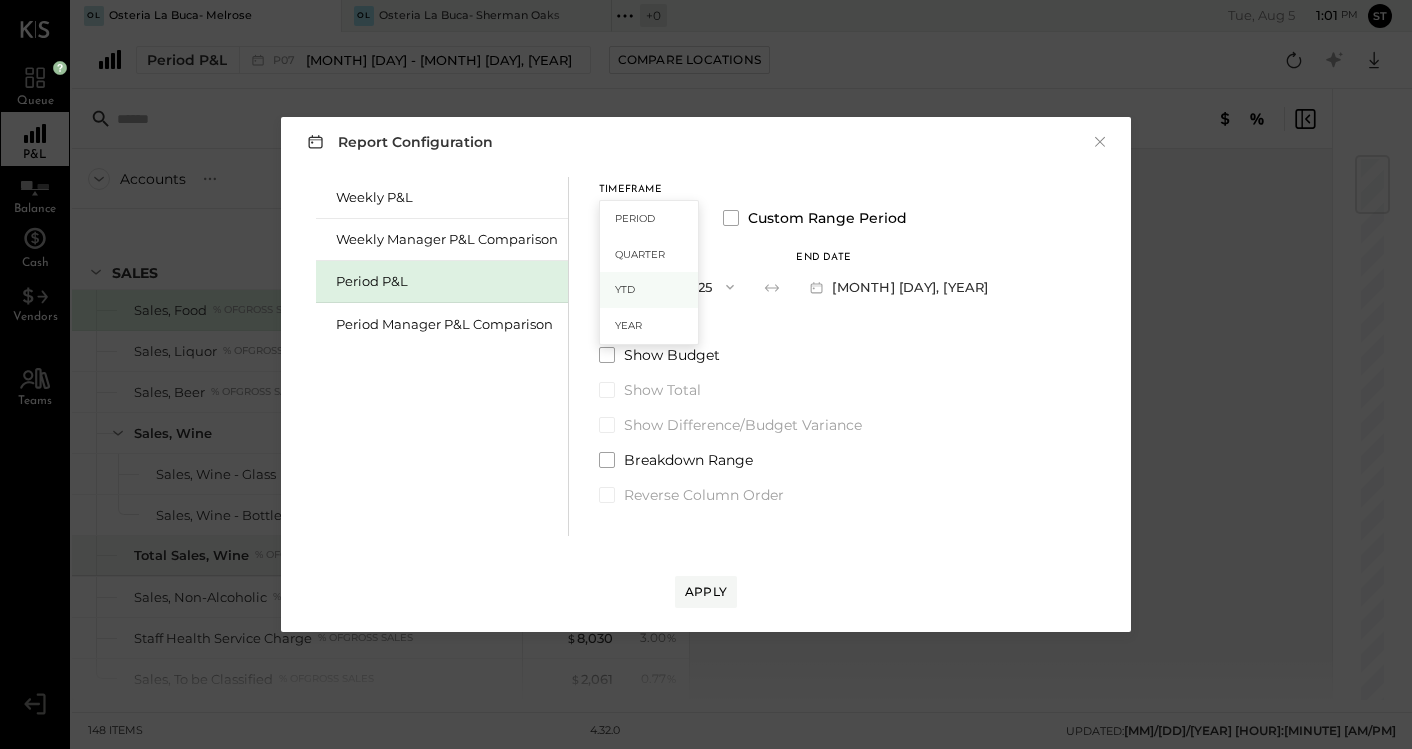 click on "YTD" at bounding box center [649, 290] 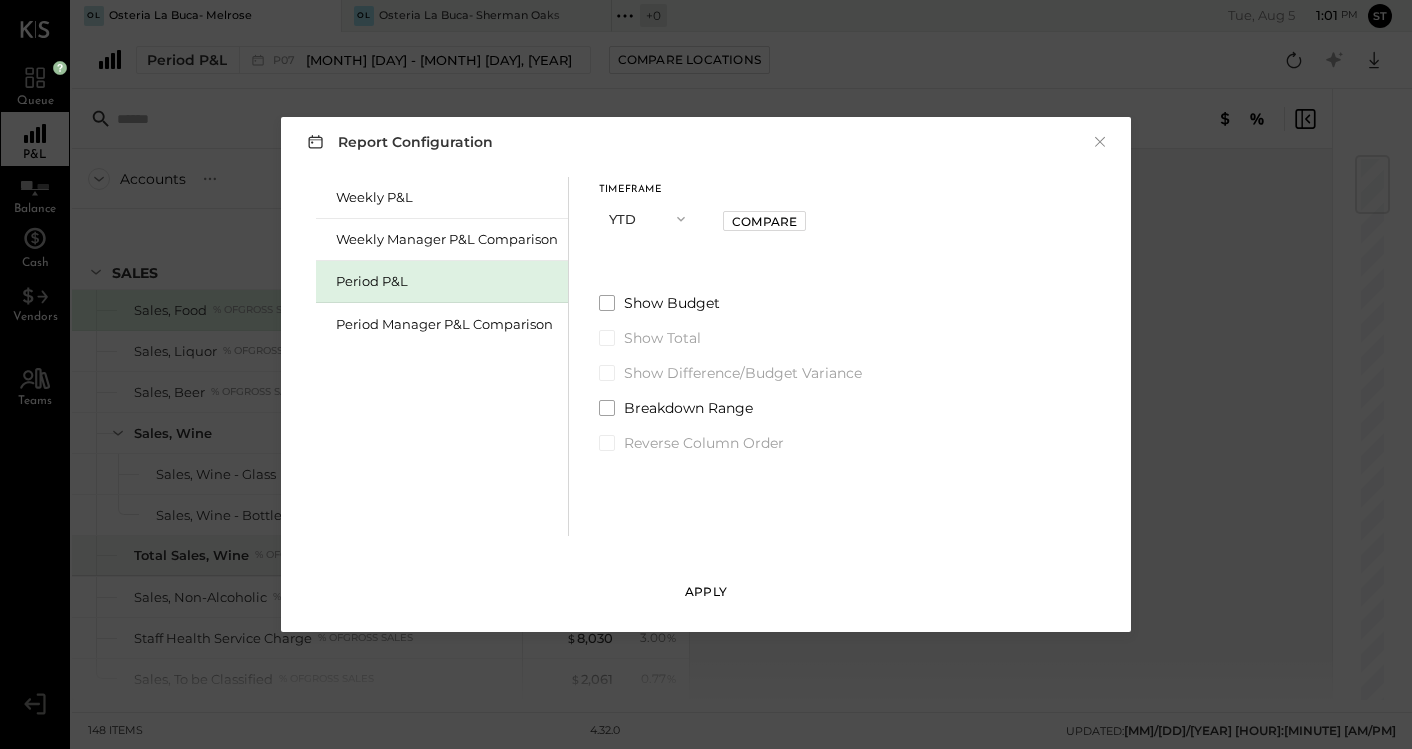 click on "Apply" at bounding box center (706, 591) 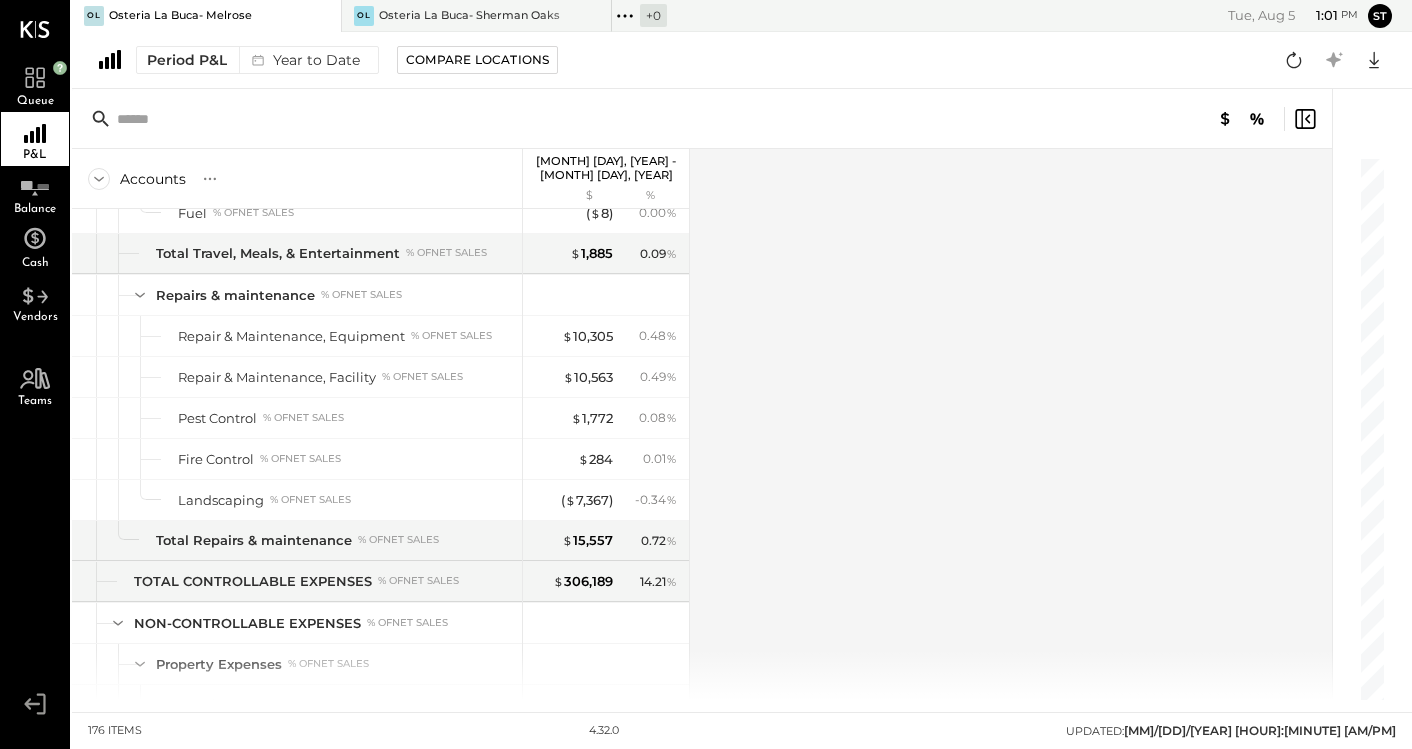 scroll, scrollTop: 5745, scrollLeft: 0, axis: vertical 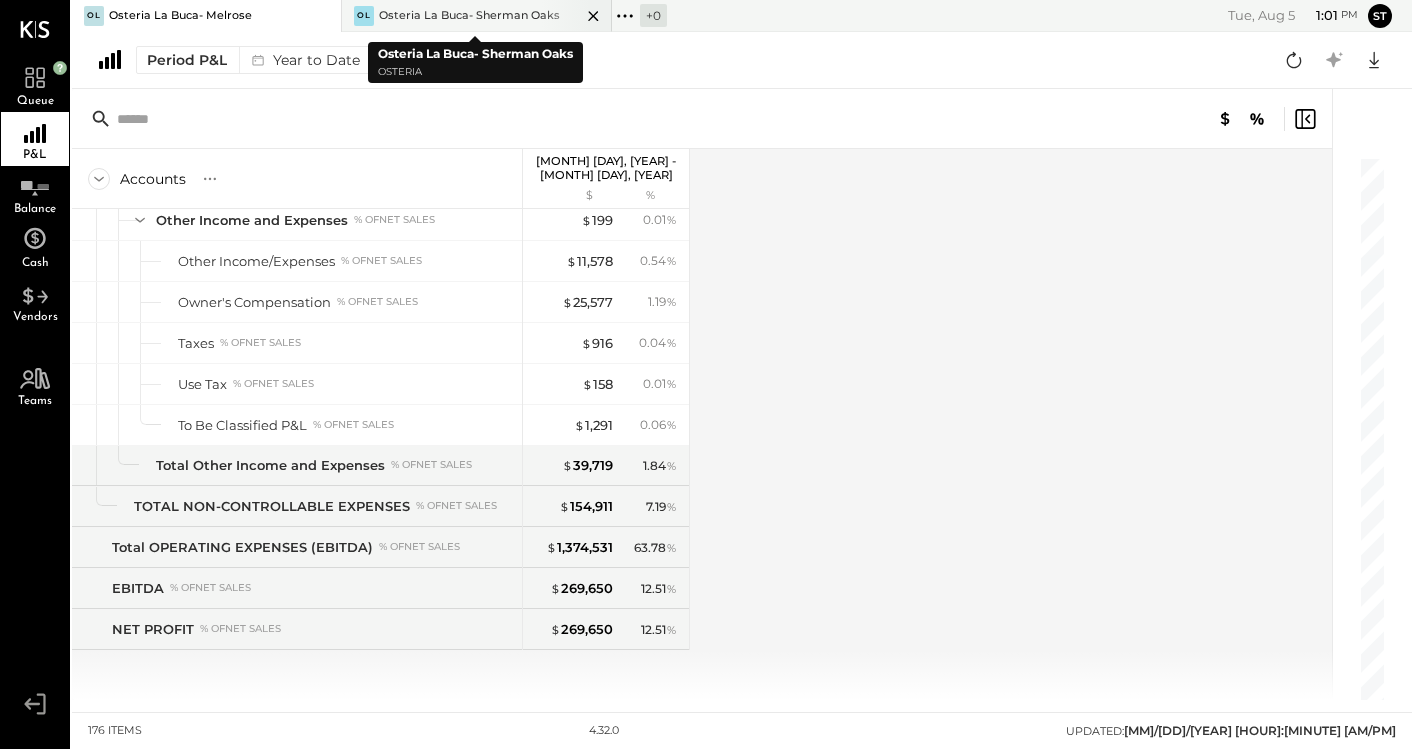 click on "Osteria La Buca- Sherman Oaks" at bounding box center [469, 16] 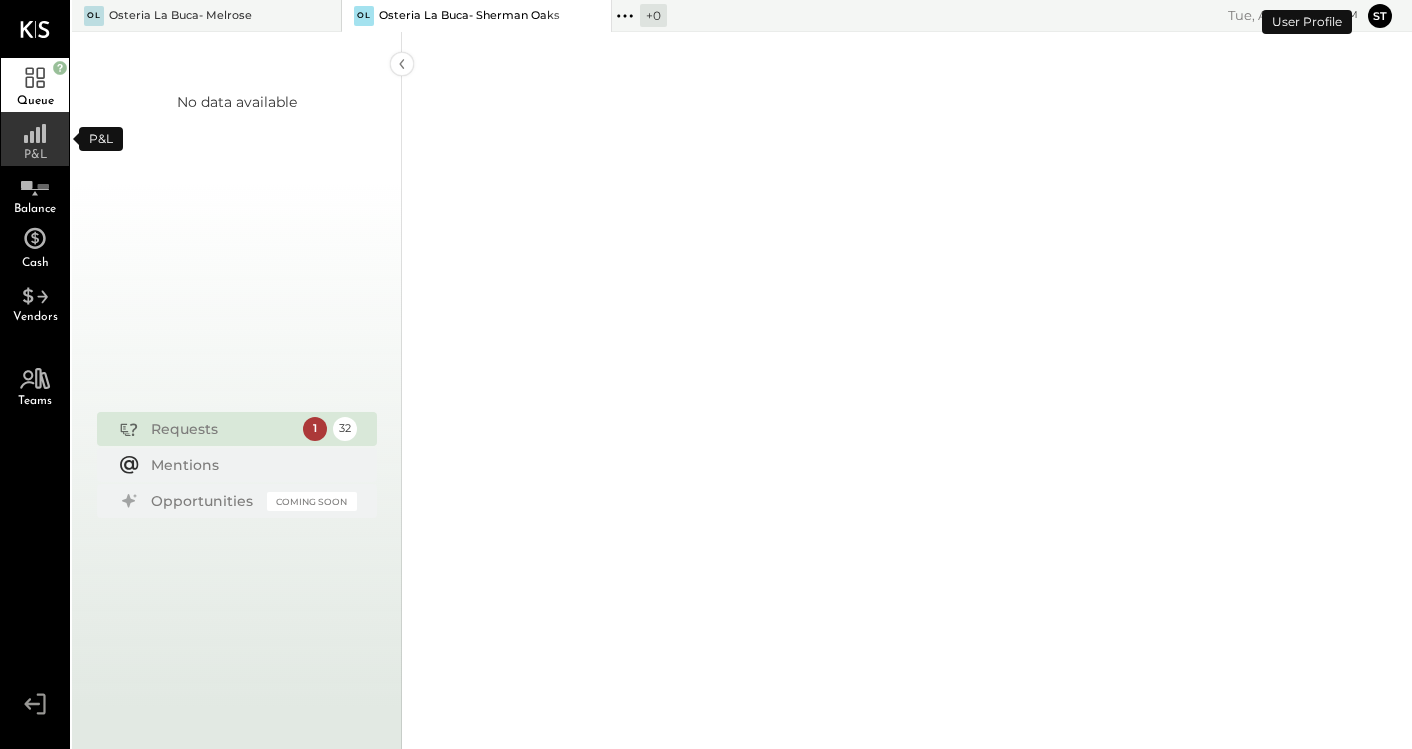 click on "P&L" at bounding box center (35, 155) 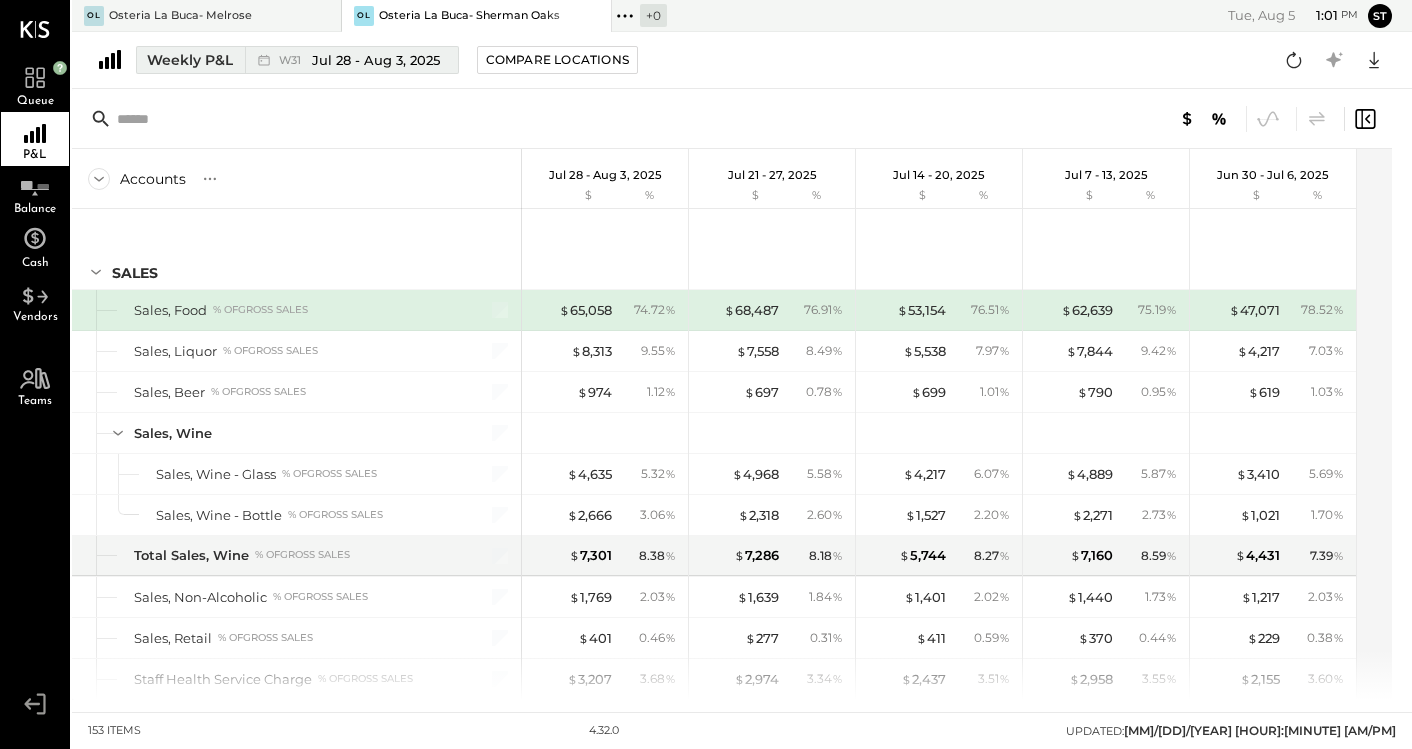 click on "Weekly P&L" at bounding box center [190, 60] 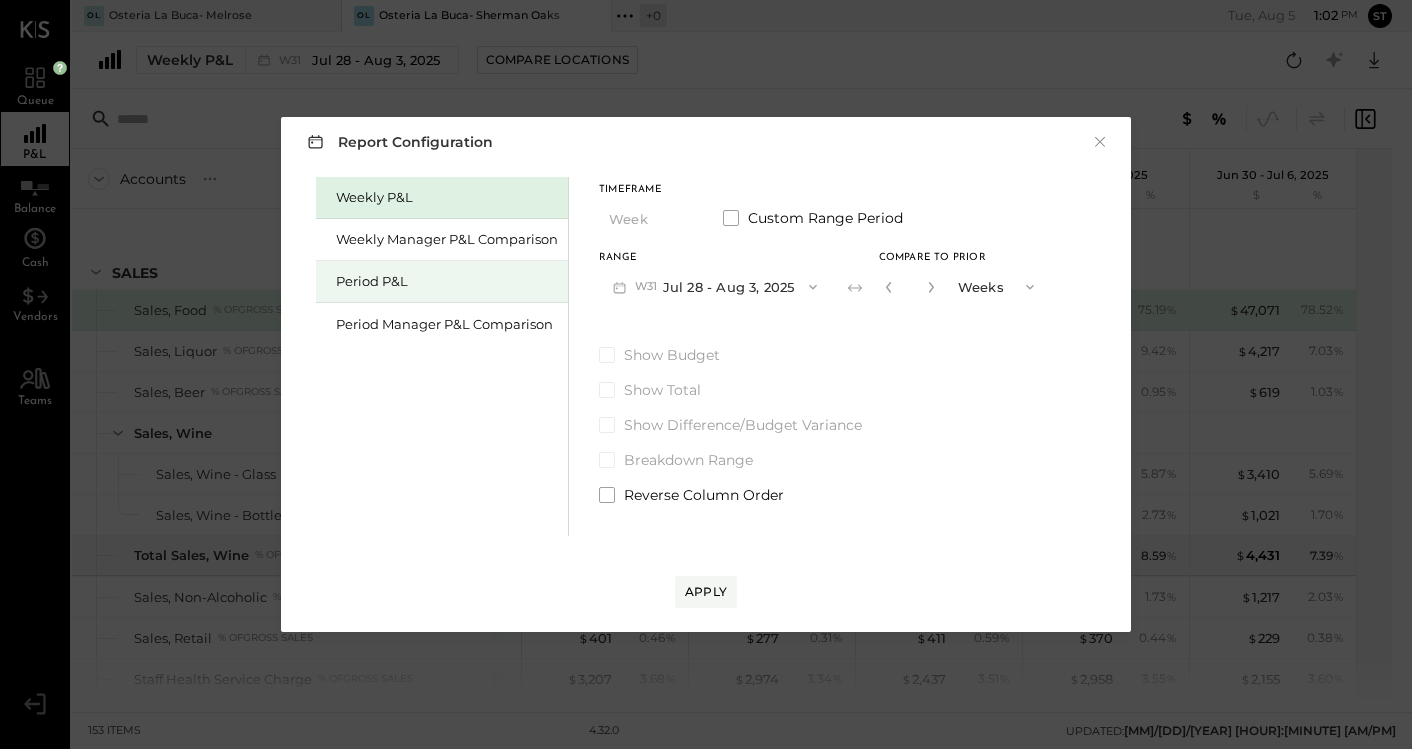 click on "Period P&L" at bounding box center [447, 281] 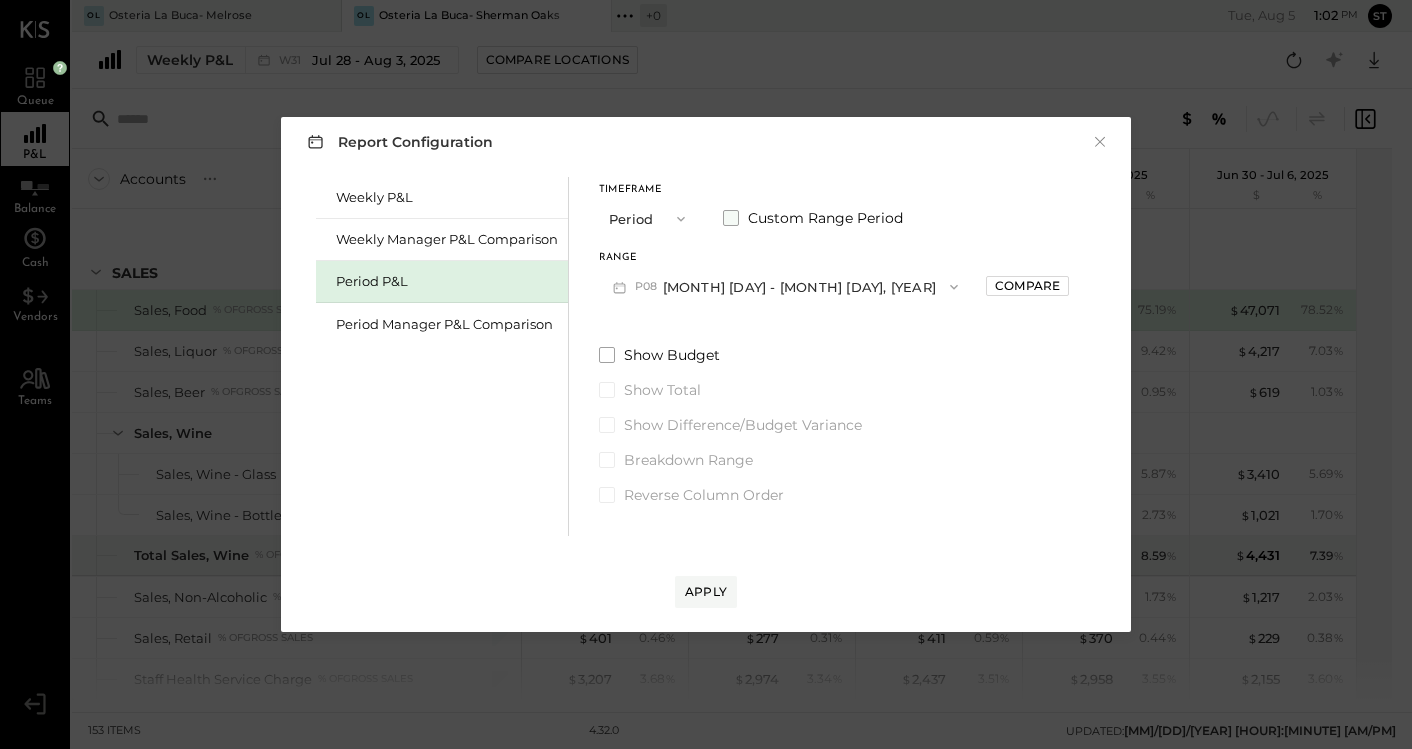 click on "Custom Range Period" at bounding box center [825, 218] 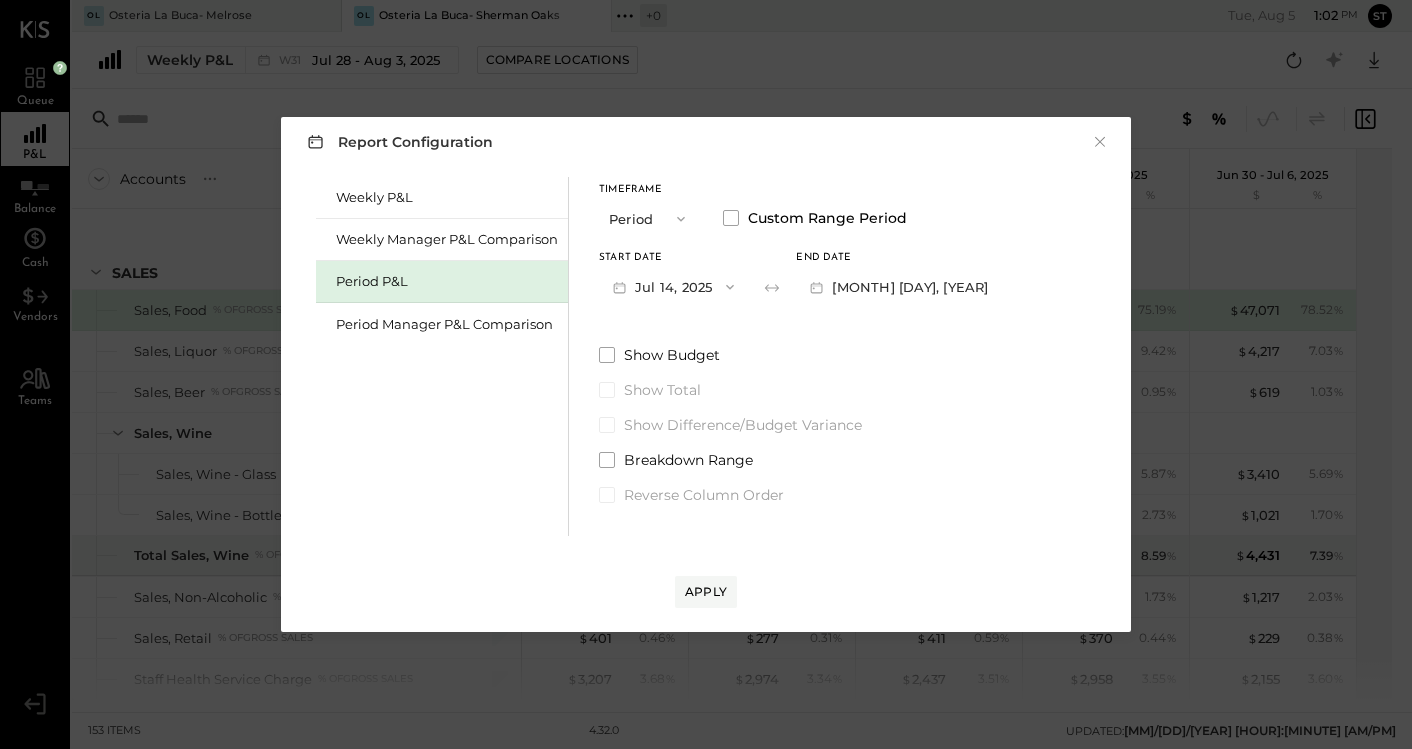 click at bounding box center [676, 219] 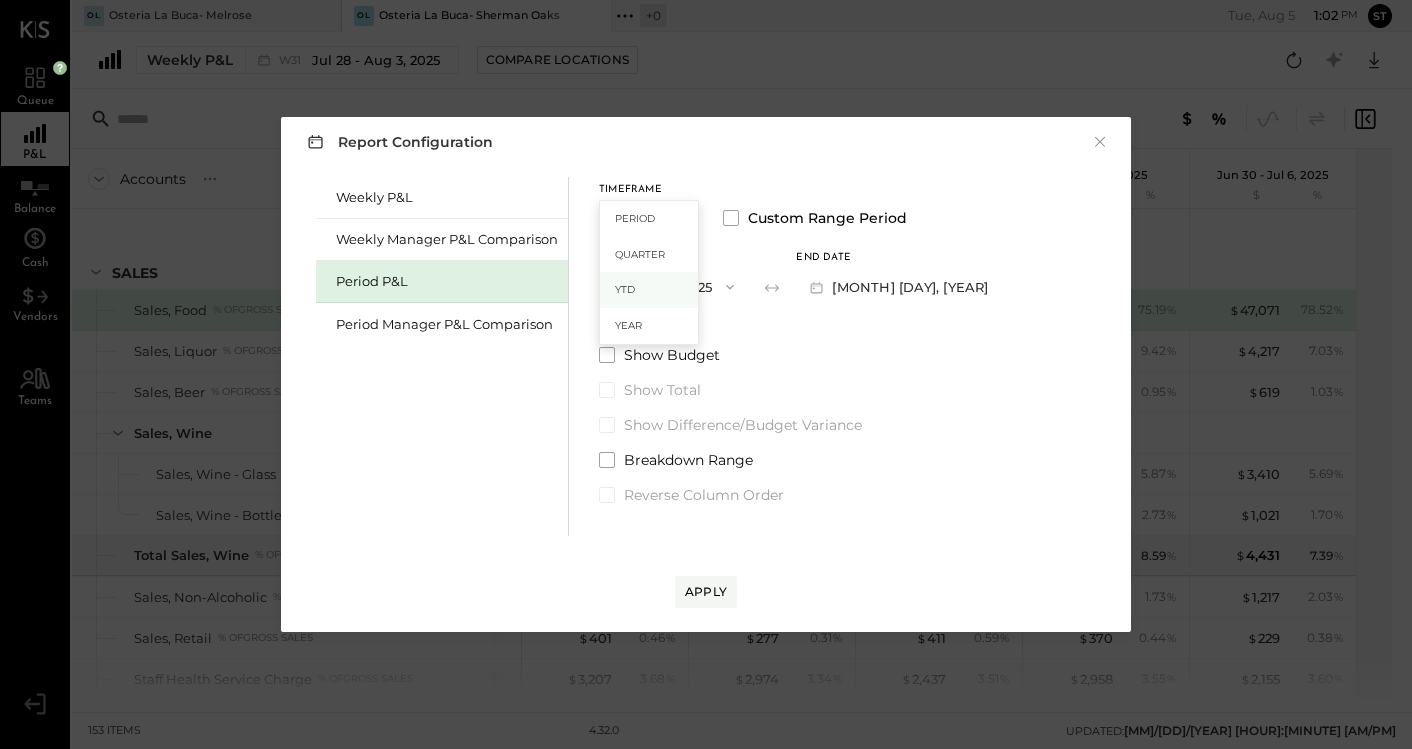 click on "YTD" at bounding box center [649, 290] 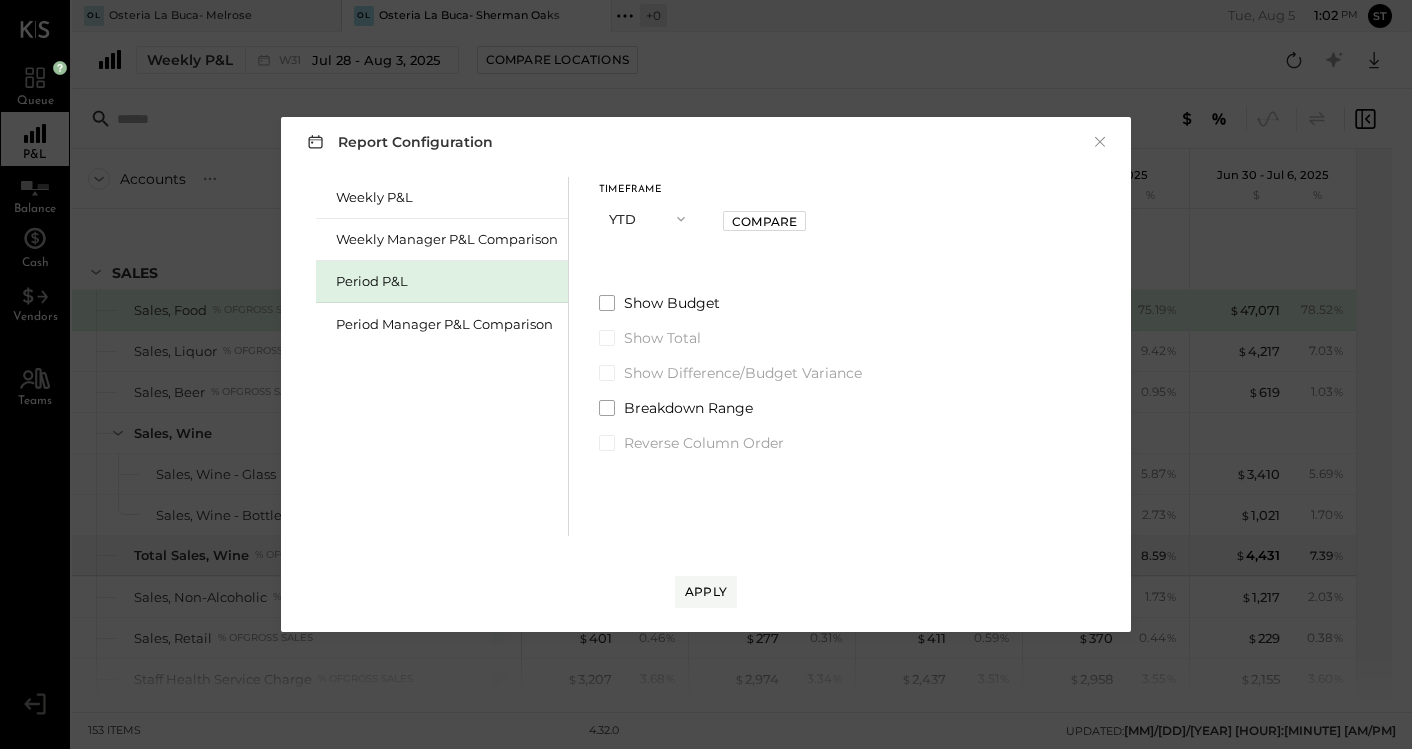 click on "Report Configuration × Weekly P&L Weekly Manager P&L Comparison Period P&L Period Manager P&L Comparison Timeframe YTD Compare Show Budget Show Total Show Difference/Budget Variance Breakdown Range Reverse Column Order Apply" at bounding box center [706, 374] 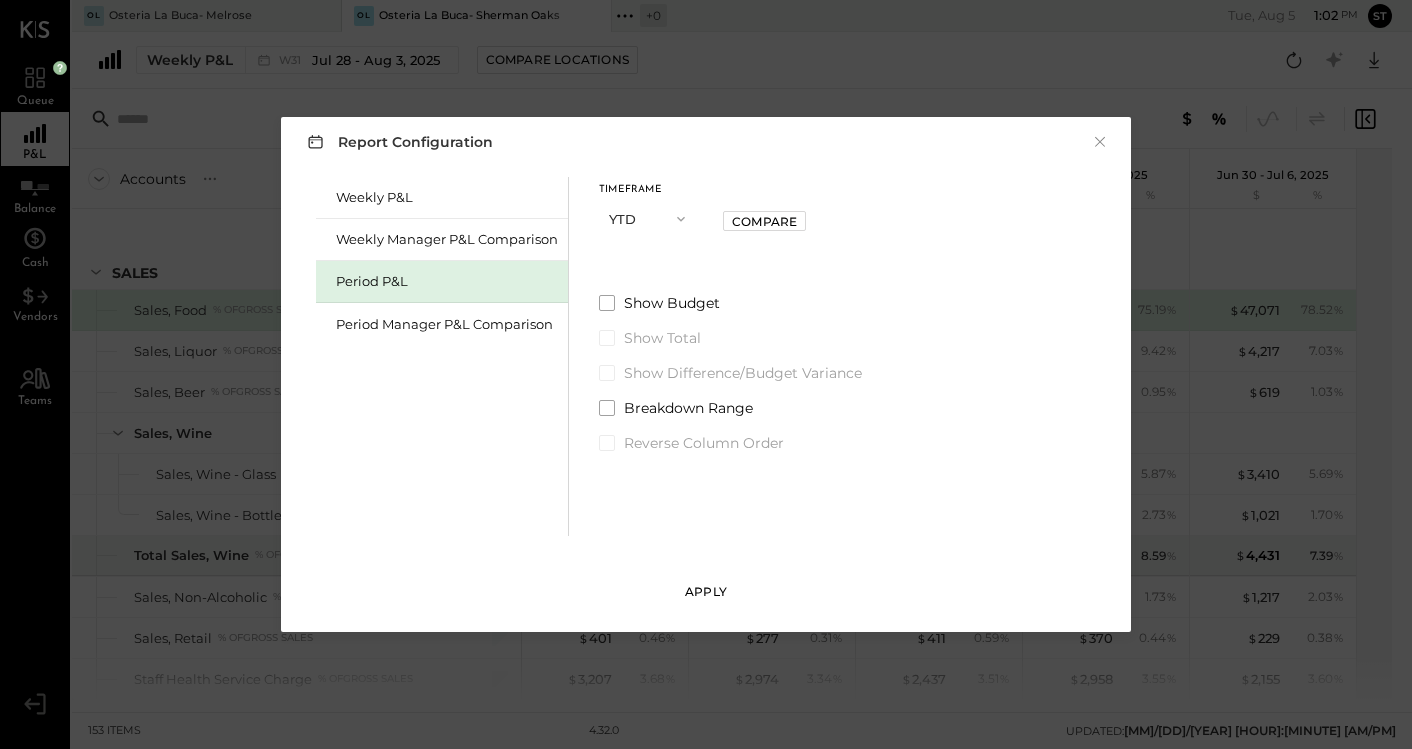 click on "Apply" at bounding box center [706, 591] 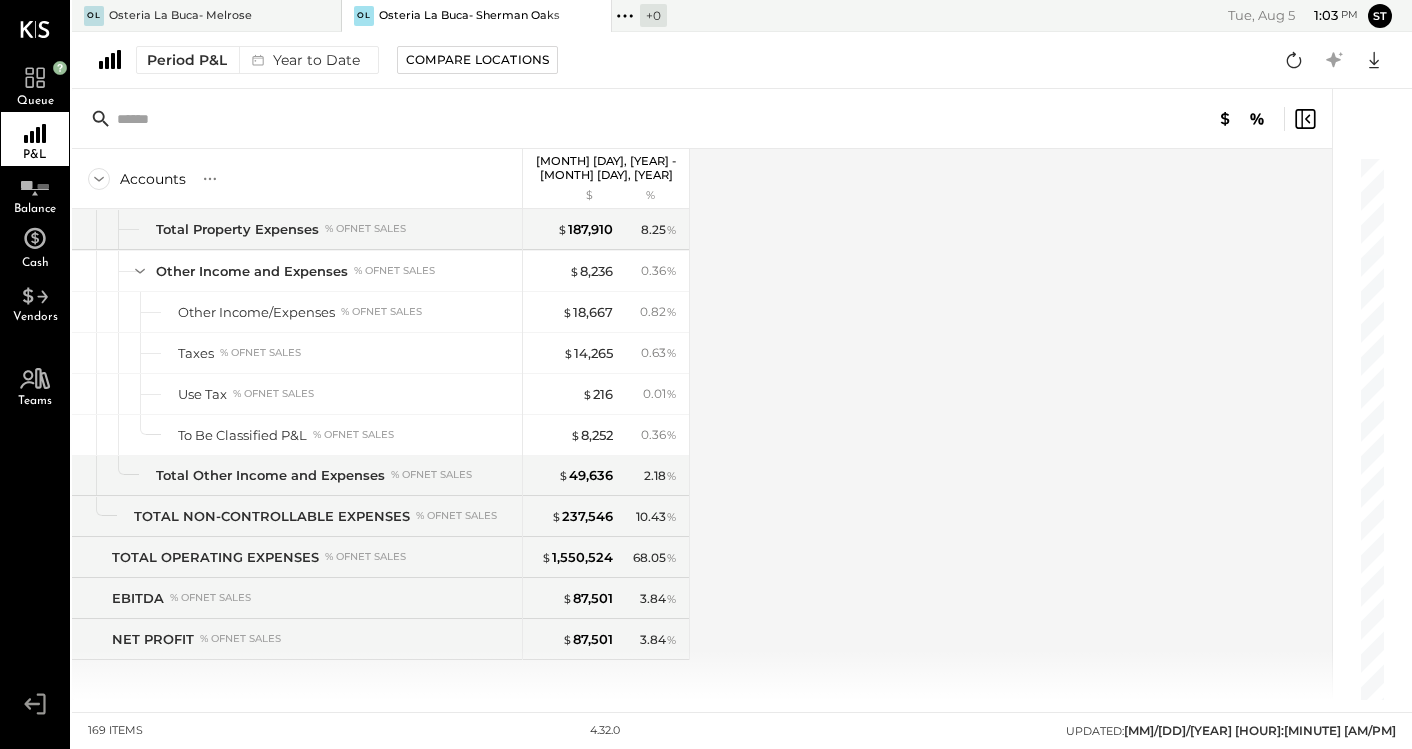 scroll, scrollTop: 5458, scrollLeft: 0, axis: vertical 